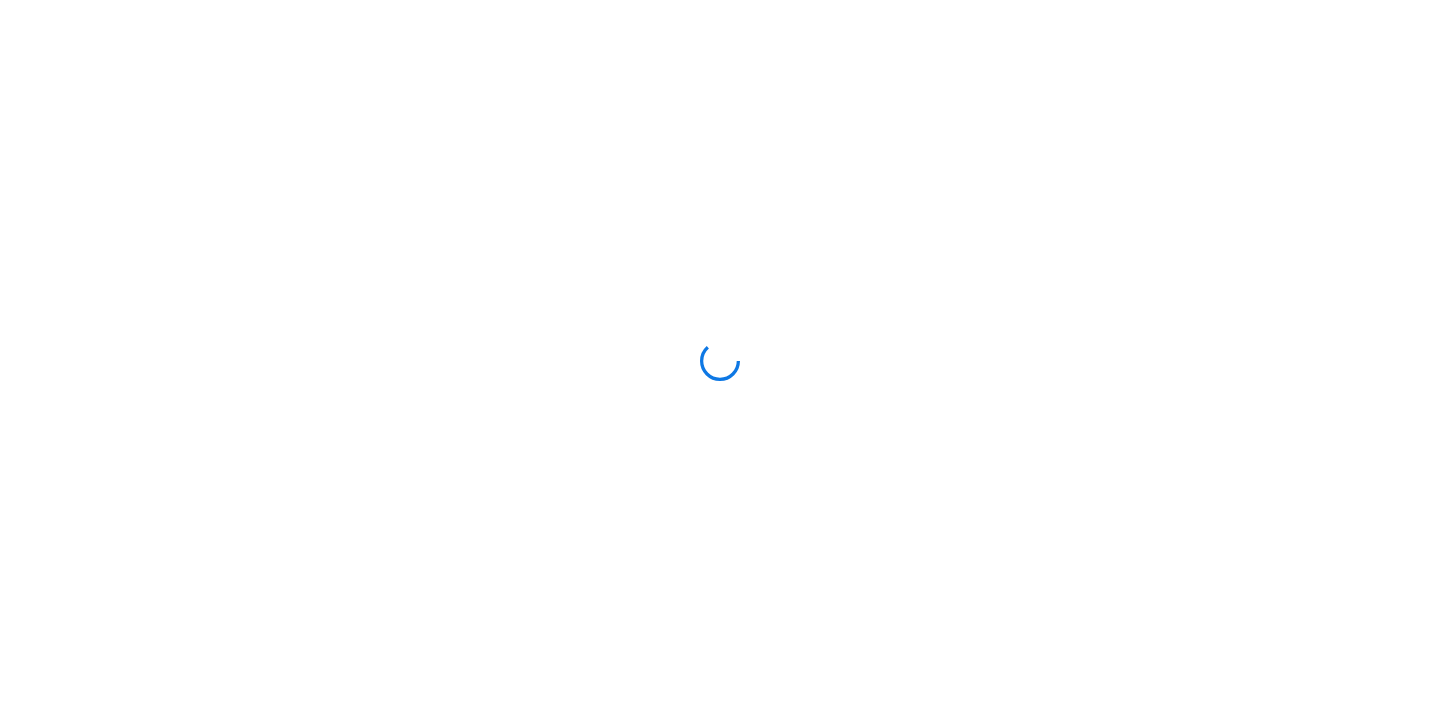 scroll, scrollTop: 0, scrollLeft: 0, axis: both 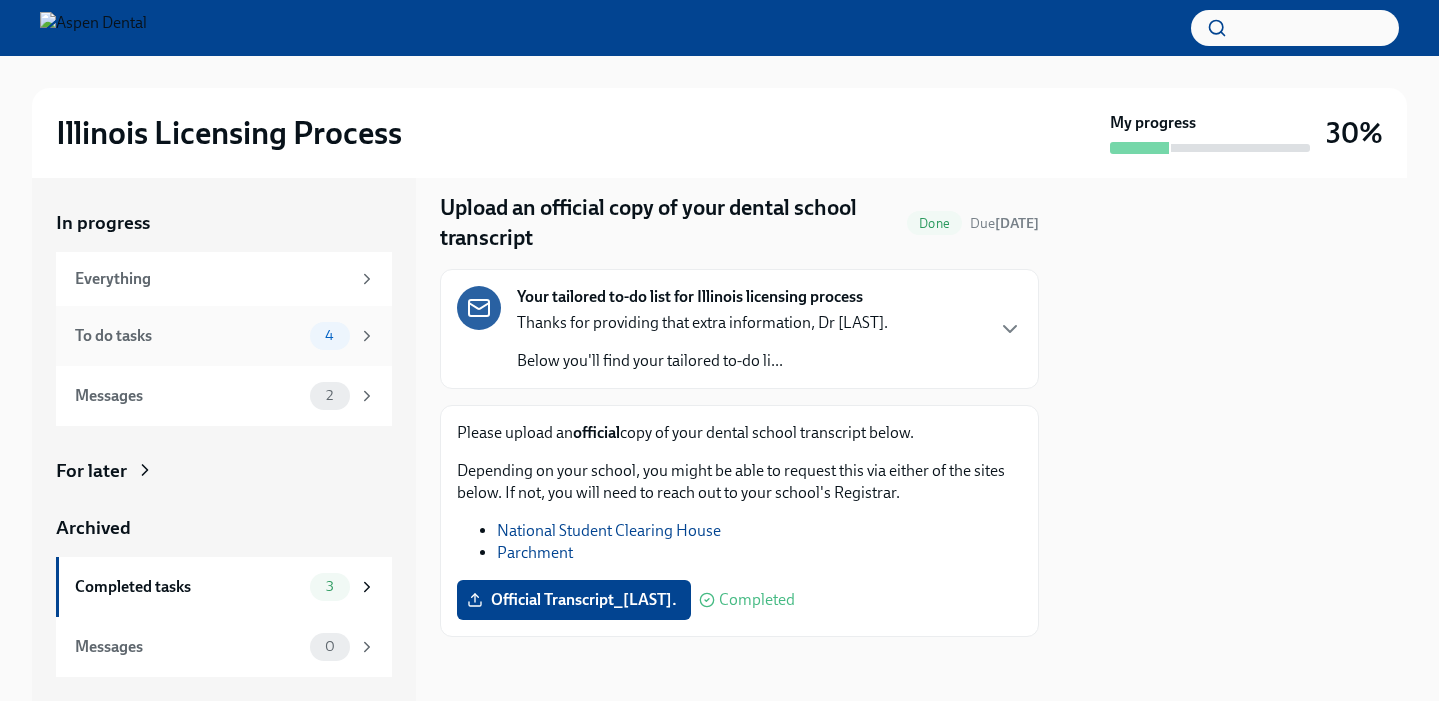 click on "To do tasks" at bounding box center [188, 336] 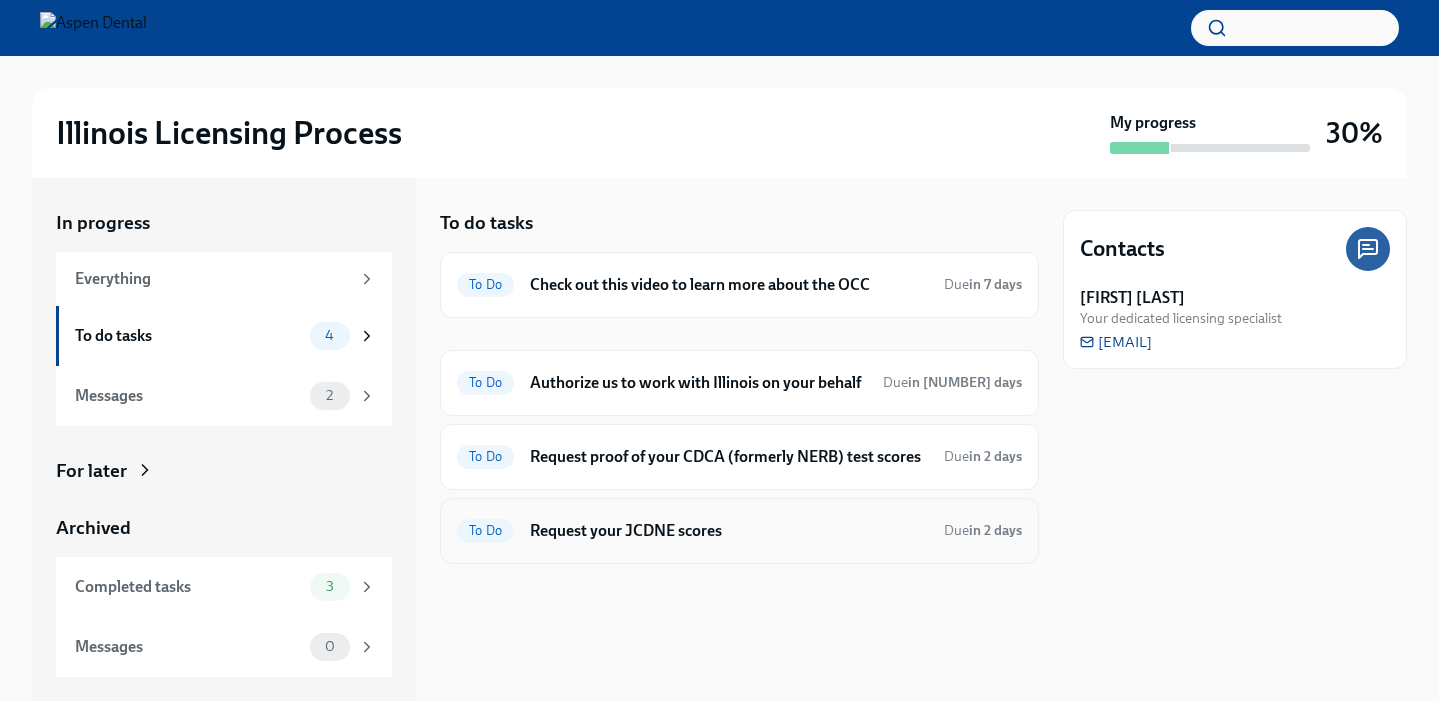 click on "Request your JCDNE scores" at bounding box center (729, 531) 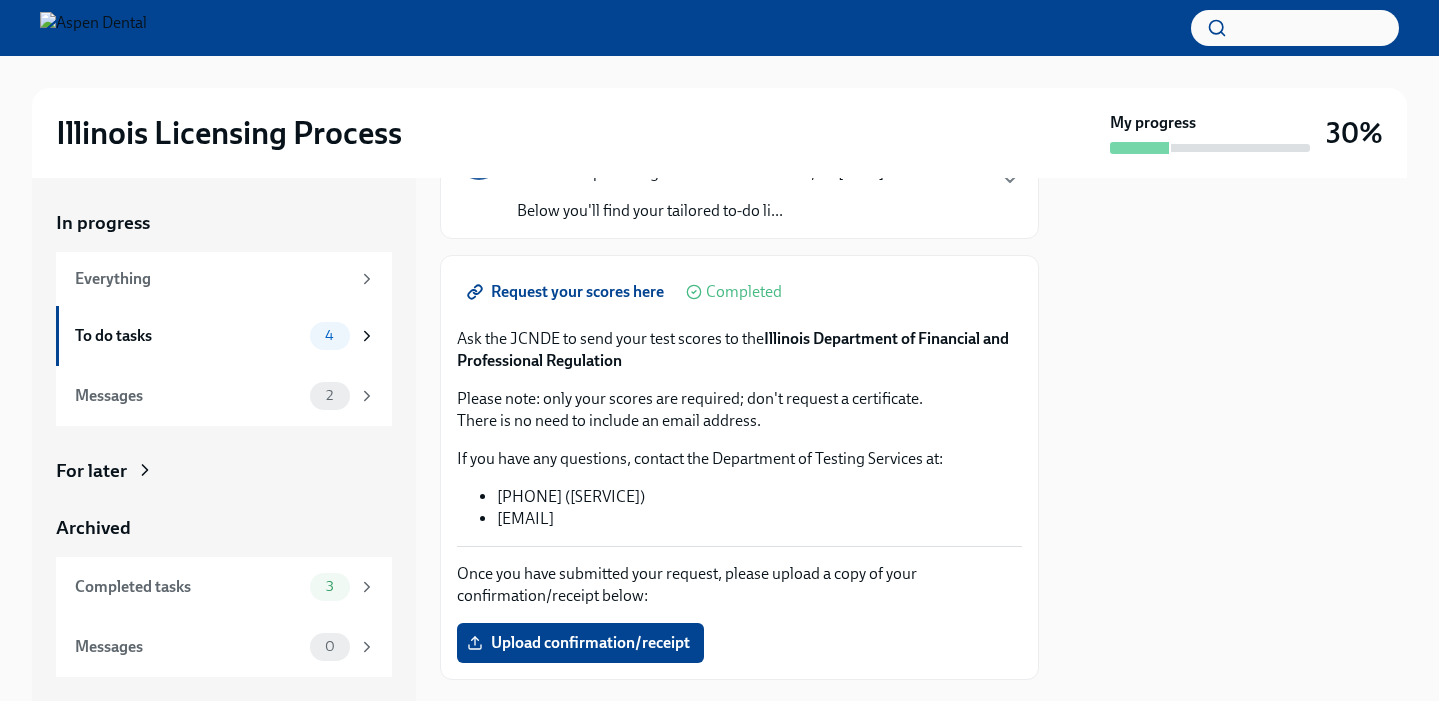 scroll, scrollTop: 181, scrollLeft: 0, axis: vertical 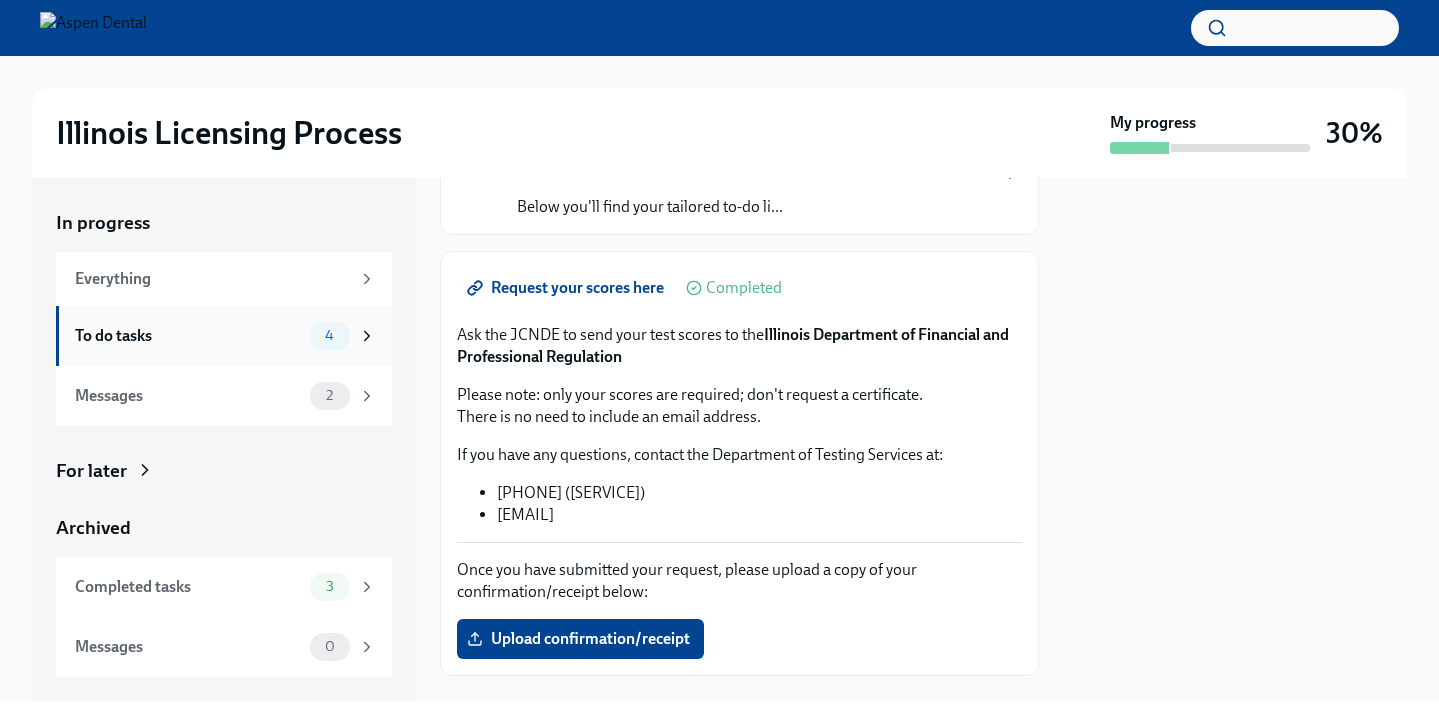 click on "To do tasks" at bounding box center [188, 336] 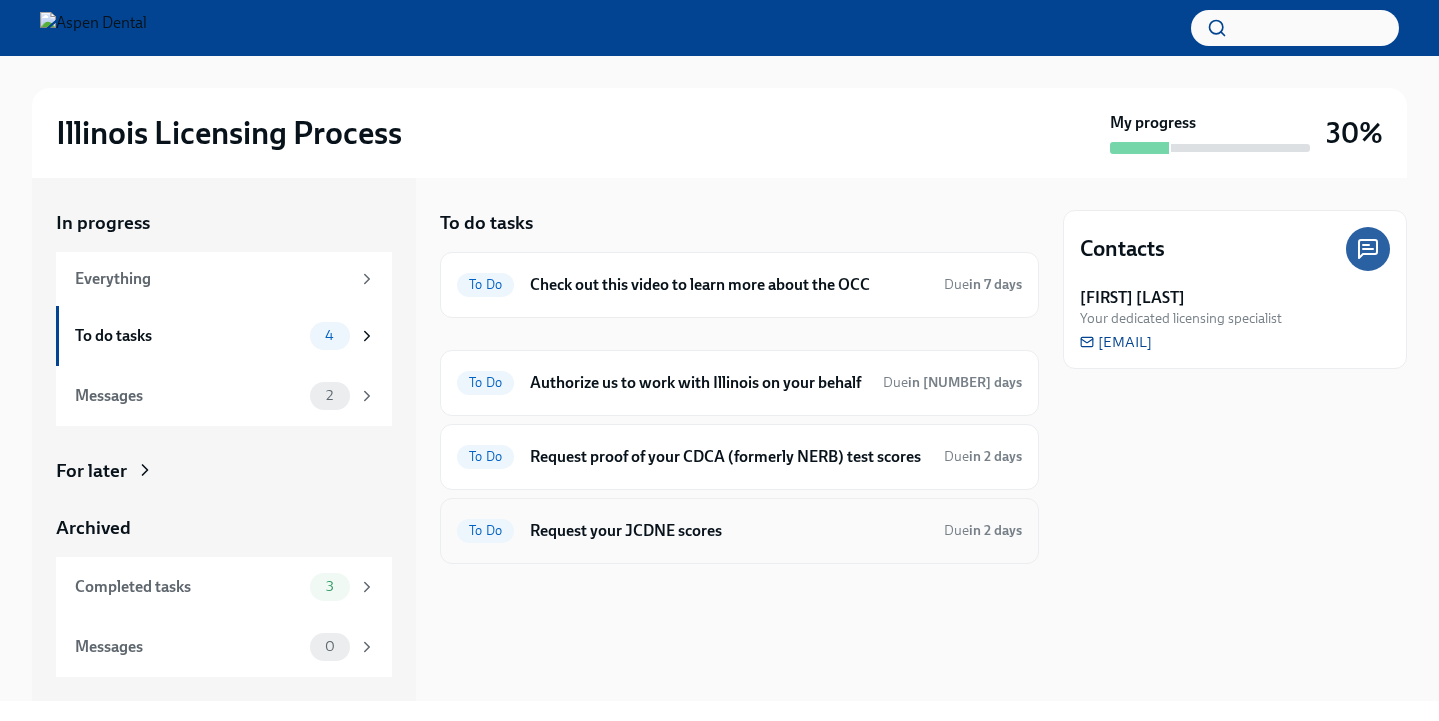 click on "Request your JCDNE scores" at bounding box center [729, 531] 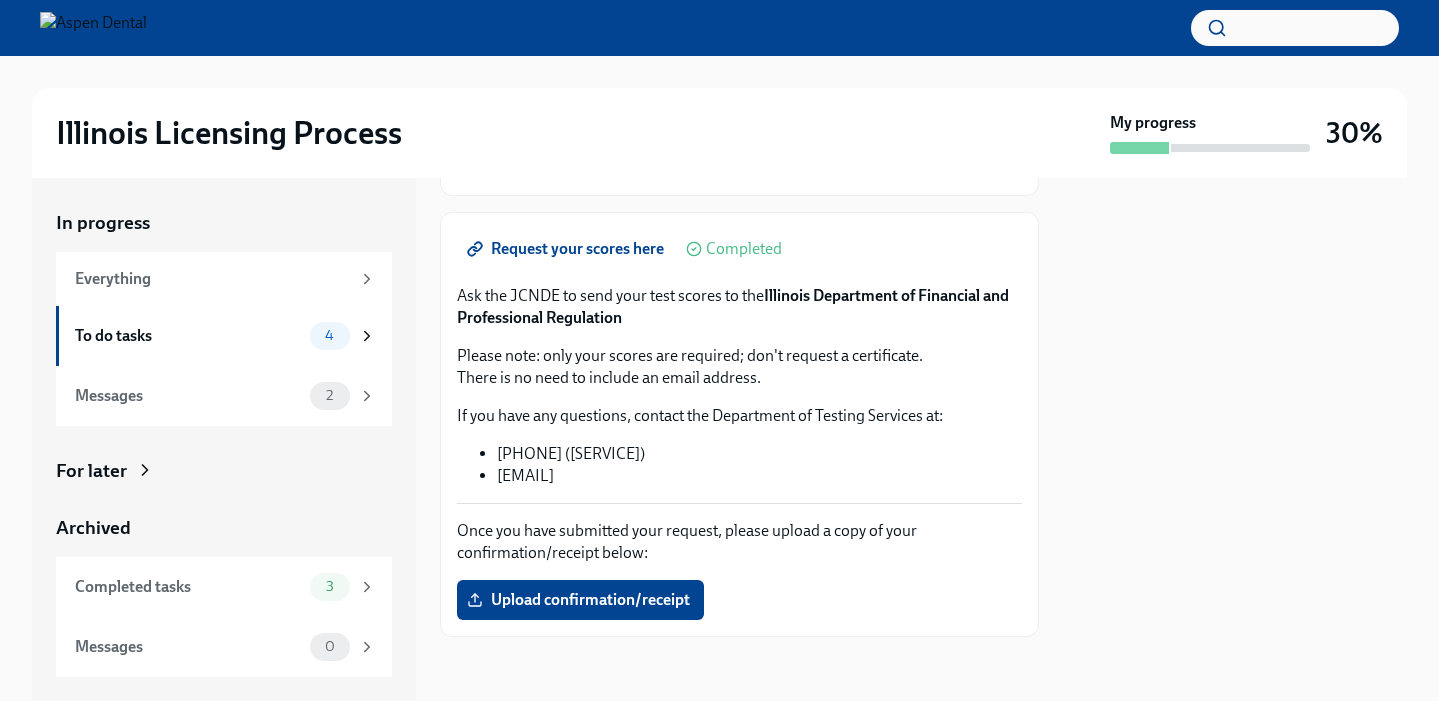 scroll, scrollTop: 220, scrollLeft: 0, axis: vertical 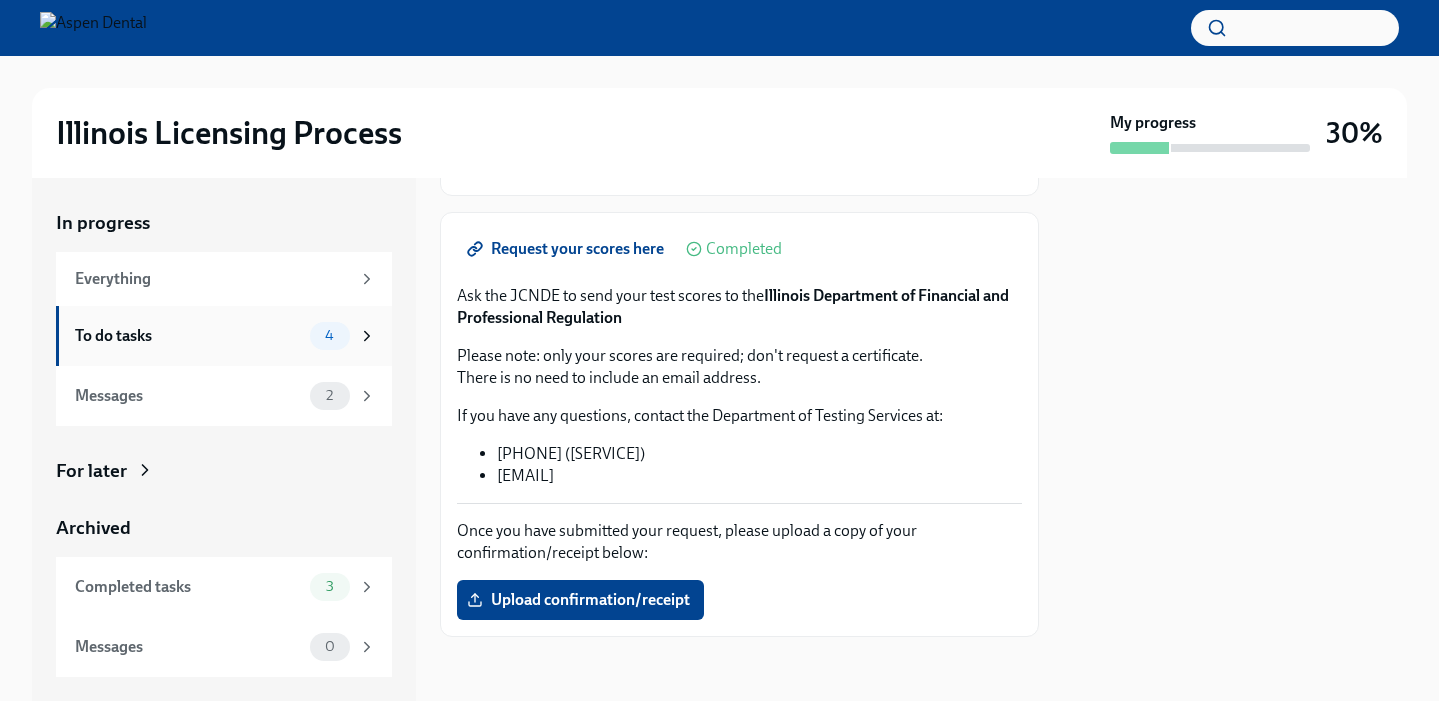 click on "4" at bounding box center [330, 336] 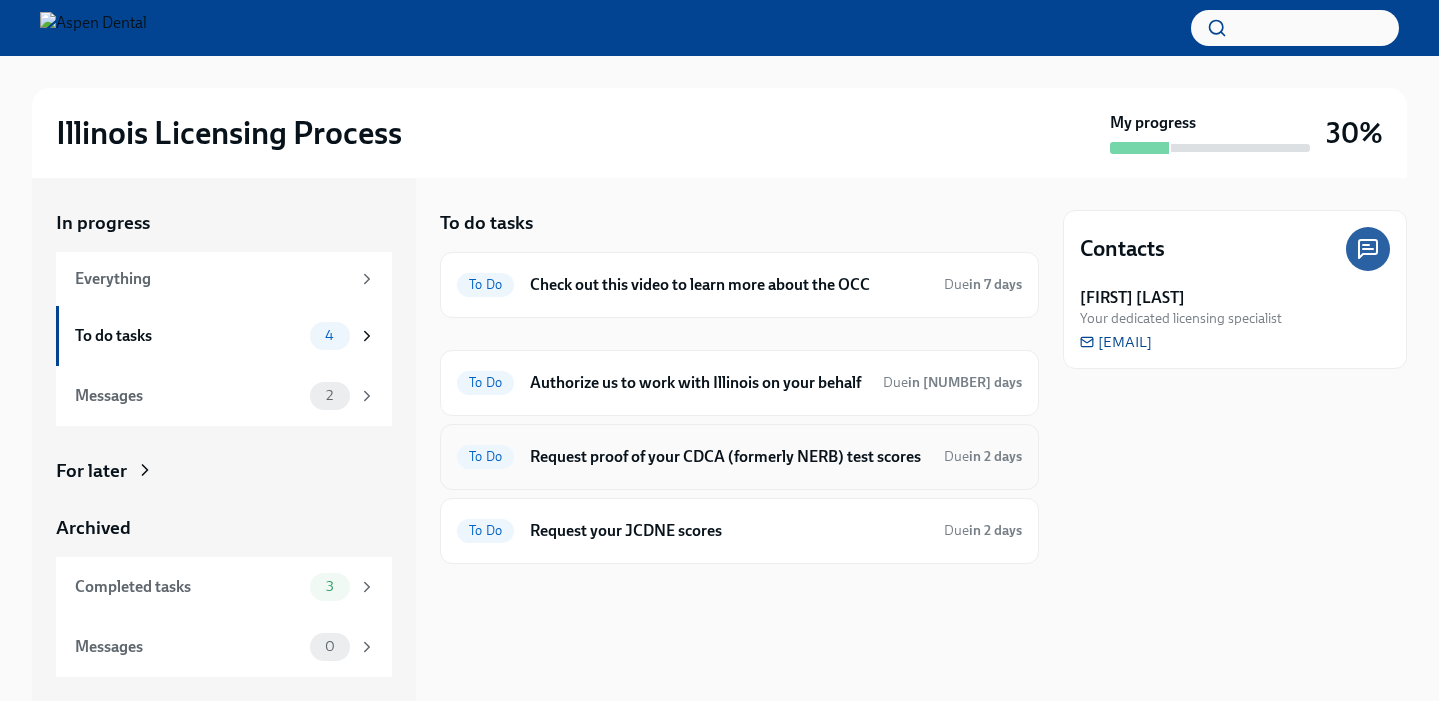click on "Request proof of your CDCA (formerly NERB) test scores" at bounding box center [729, 457] 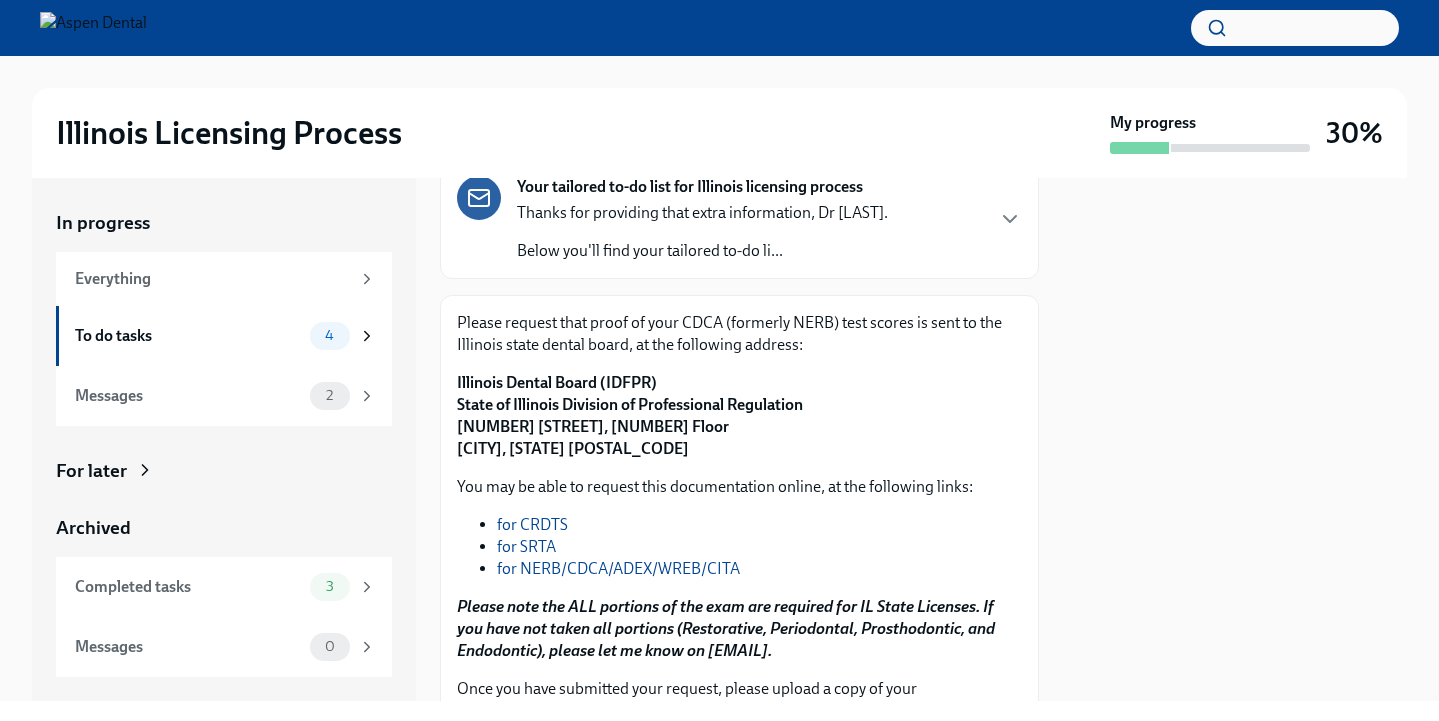 scroll, scrollTop: 169, scrollLeft: 0, axis: vertical 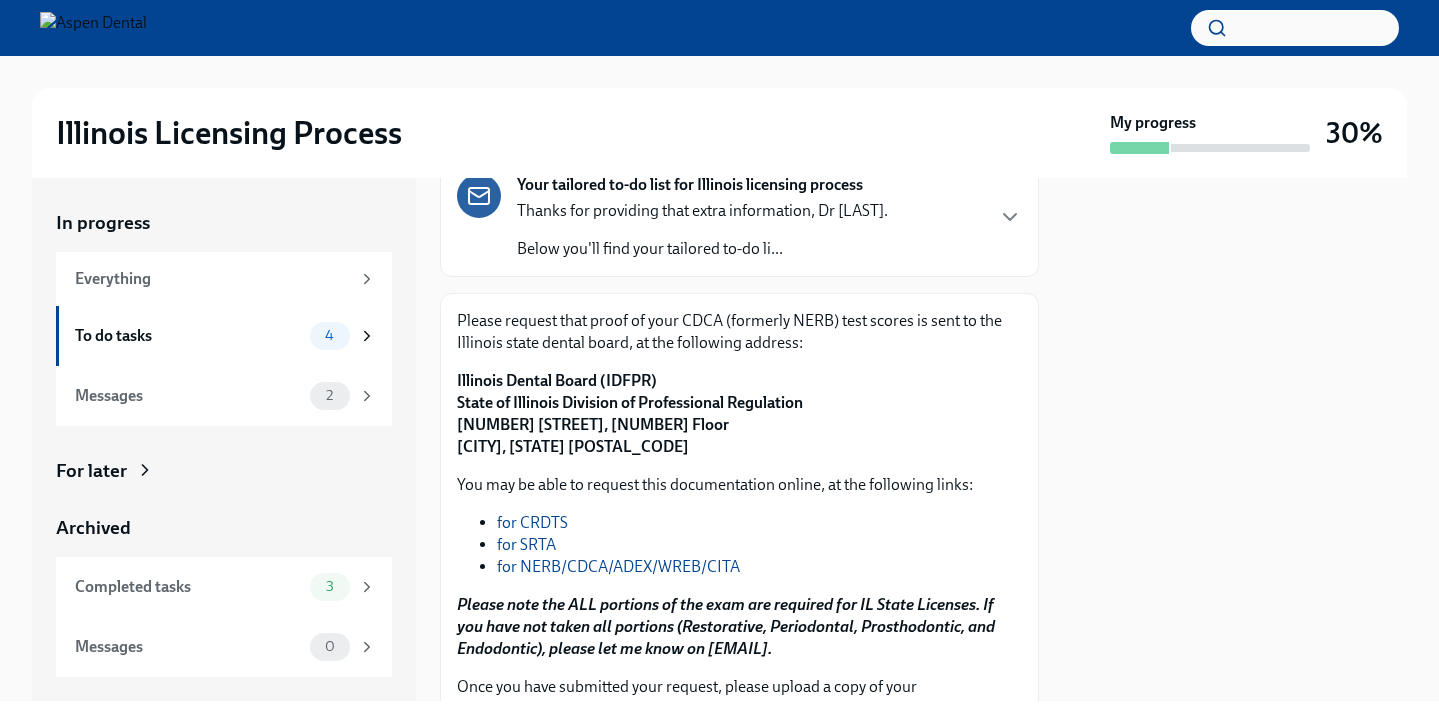 click on "for NERB/CDCA/ADEX/WREB/CITA" at bounding box center (618, 566) 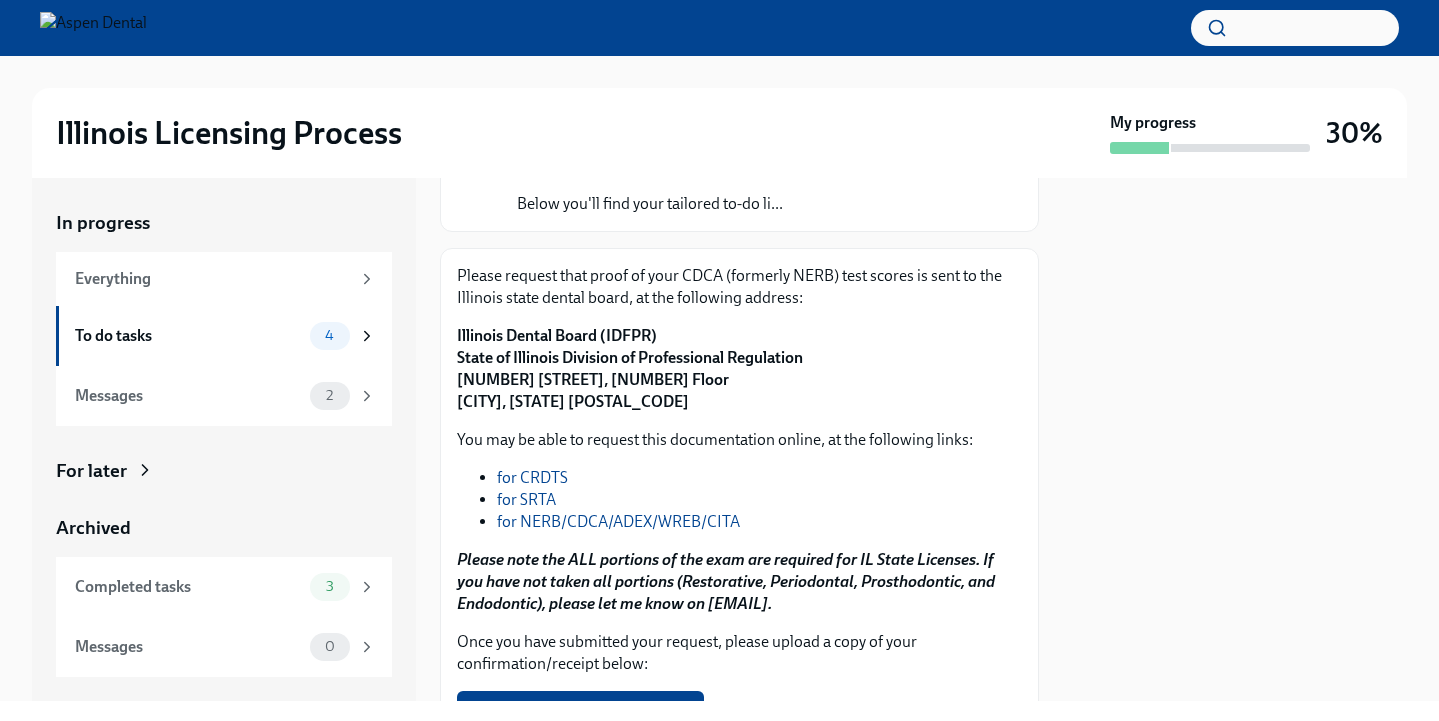 scroll, scrollTop: 209, scrollLeft: 0, axis: vertical 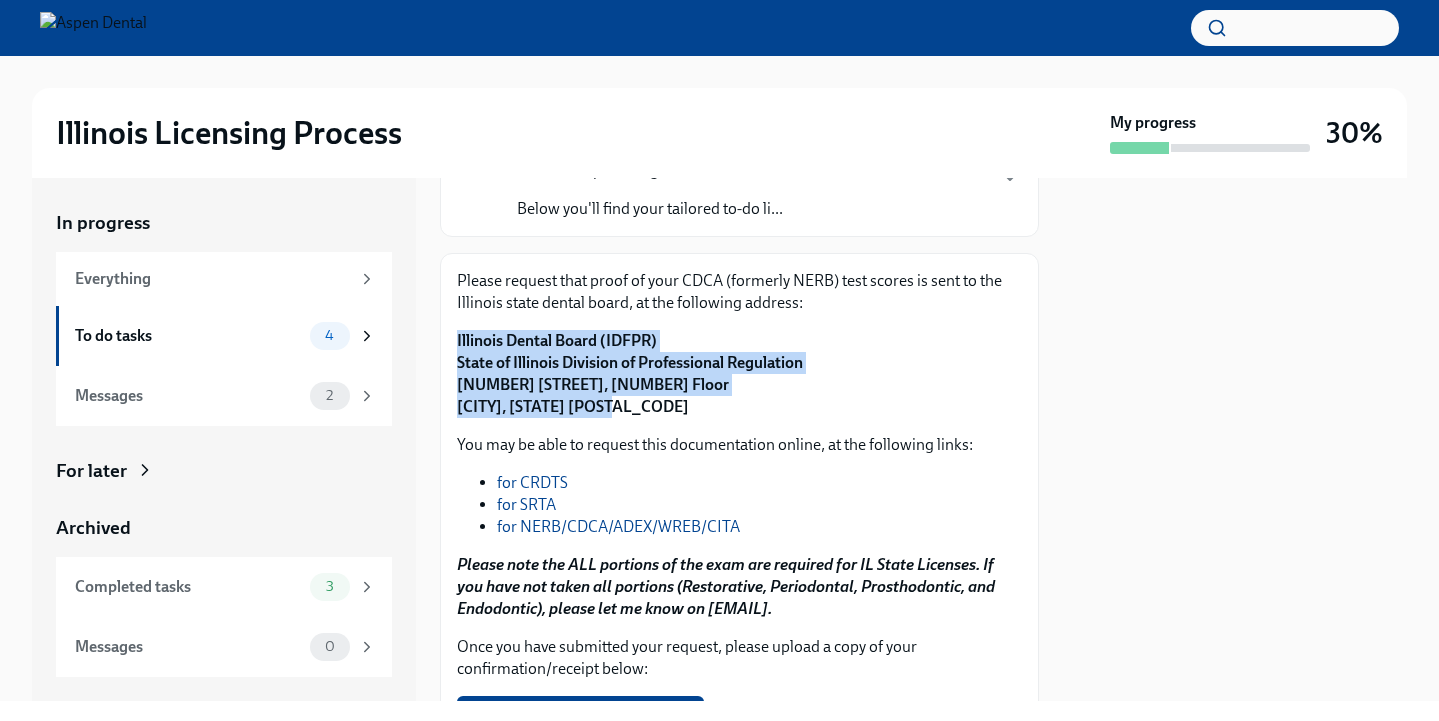 drag, startPoint x: 456, startPoint y: 341, endPoint x: 625, endPoint y: 406, distance: 181.06905 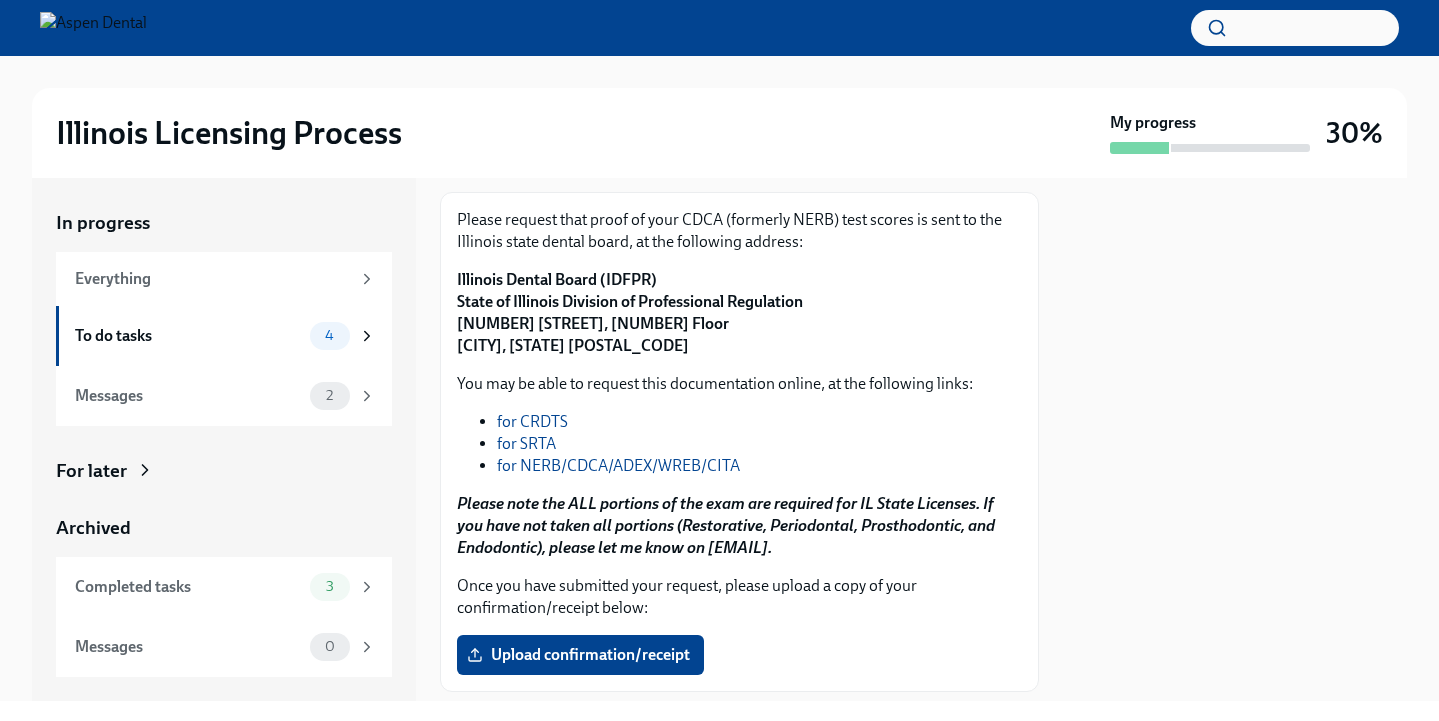 scroll, scrollTop: 279, scrollLeft: 0, axis: vertical 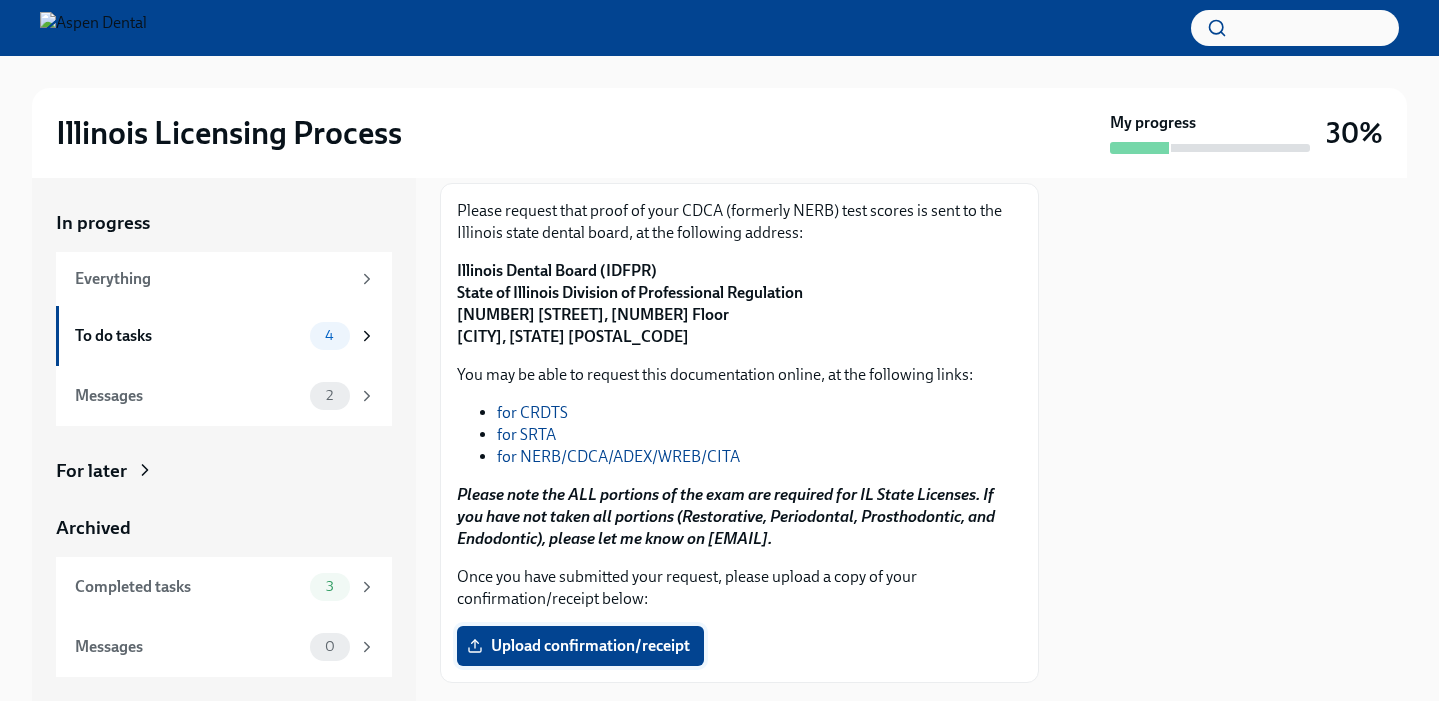click on "Upload confirmation/receipt" at bounding box center [580, 646] 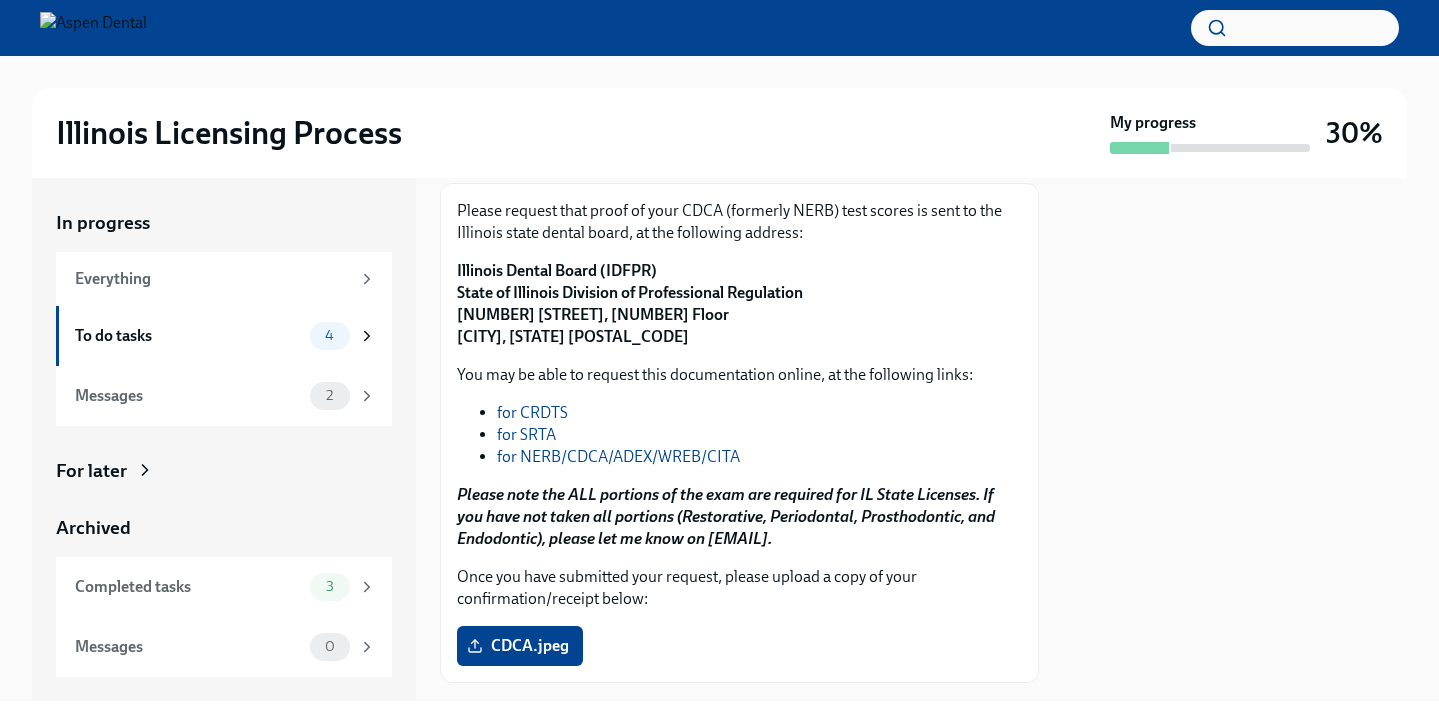 scroll, scrollTop: 0, scrollLeft: 0, axis: both 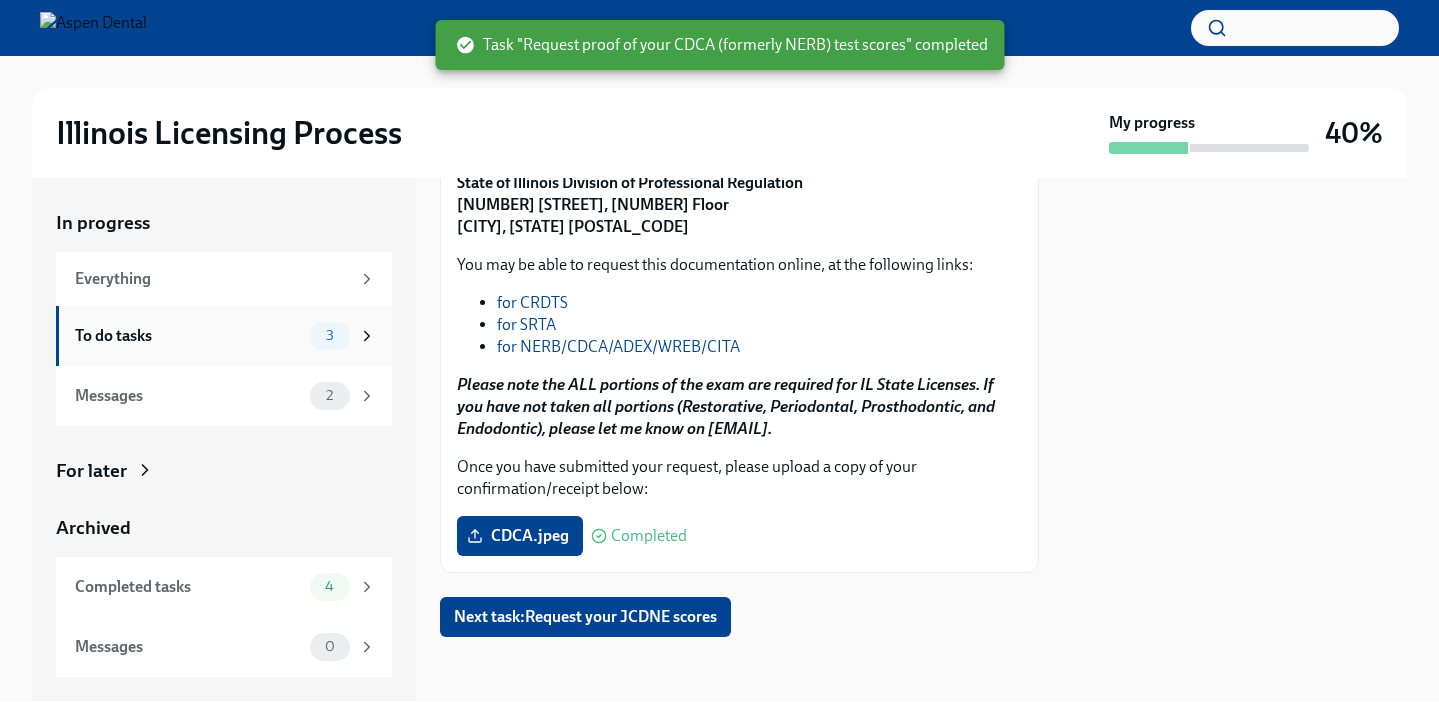 click on "To do tasks 3" at bounding box center (225, 336) 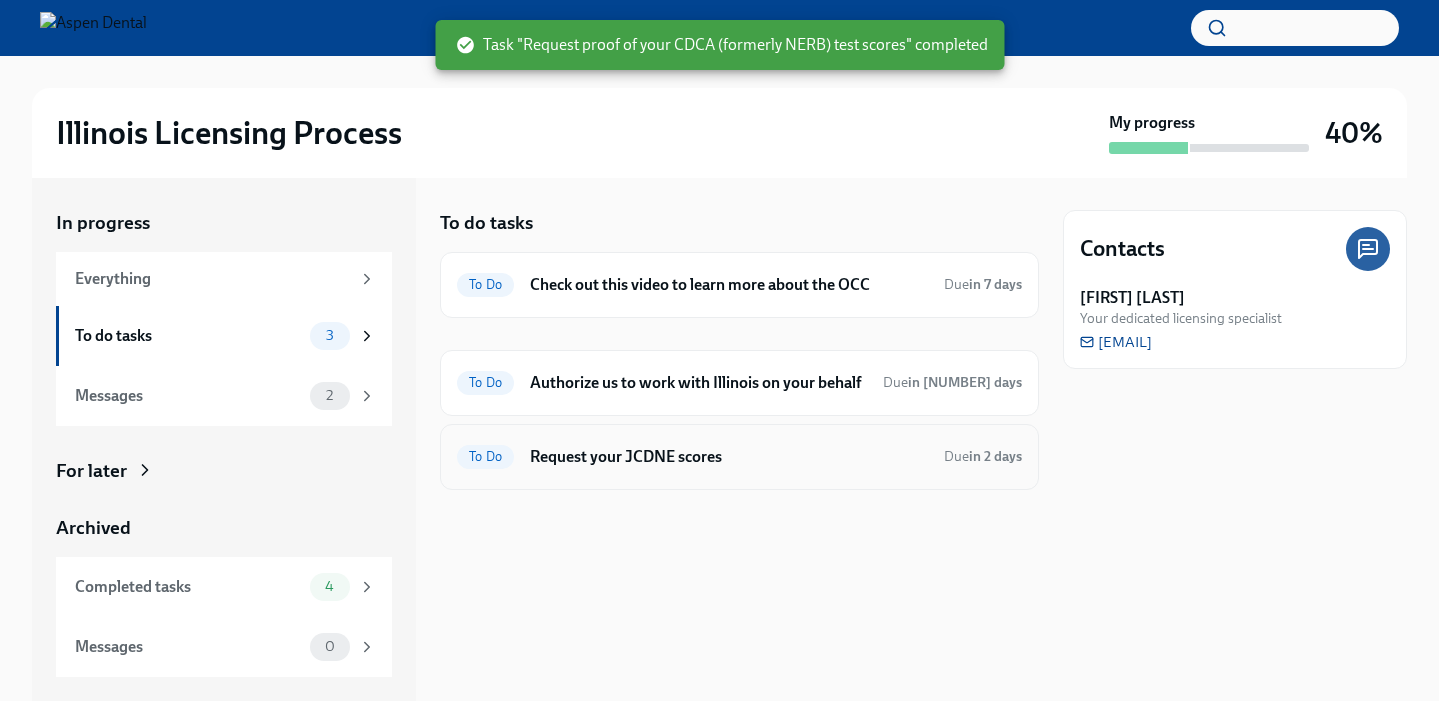 click on "Request your JCDNE scores" at bounding box center [729, 457] 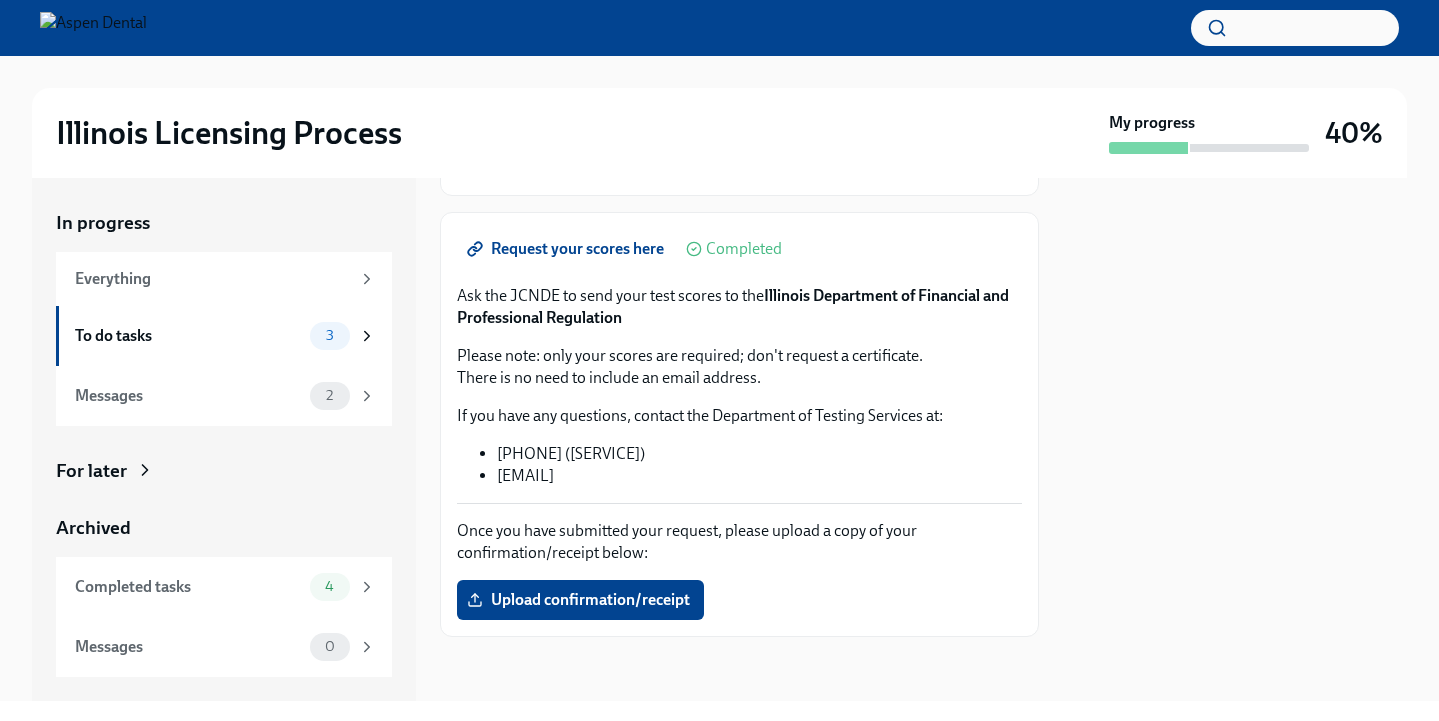 scroll, scrollTop: 220, scrollLeft: 0, axis: vertical 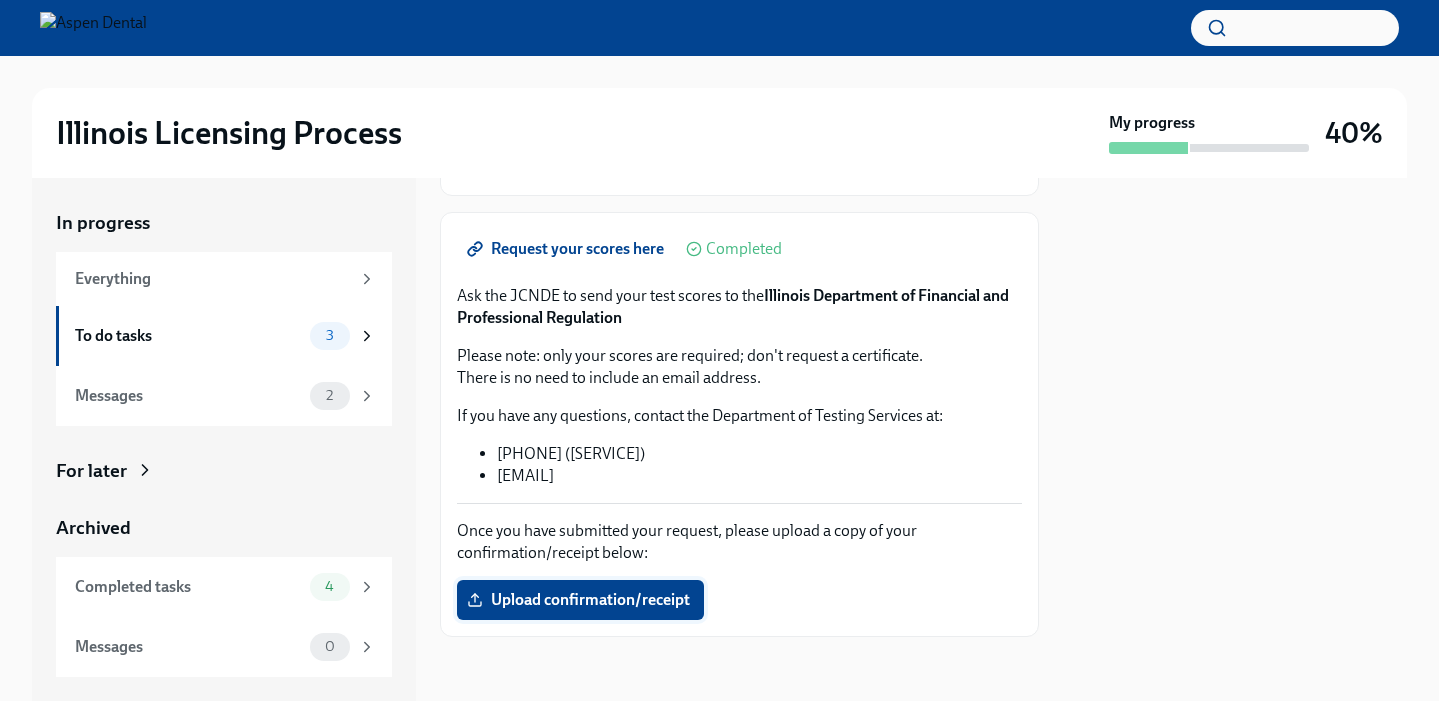 click on "Upload confirmation/receipt" at bounding box center [580, 600] 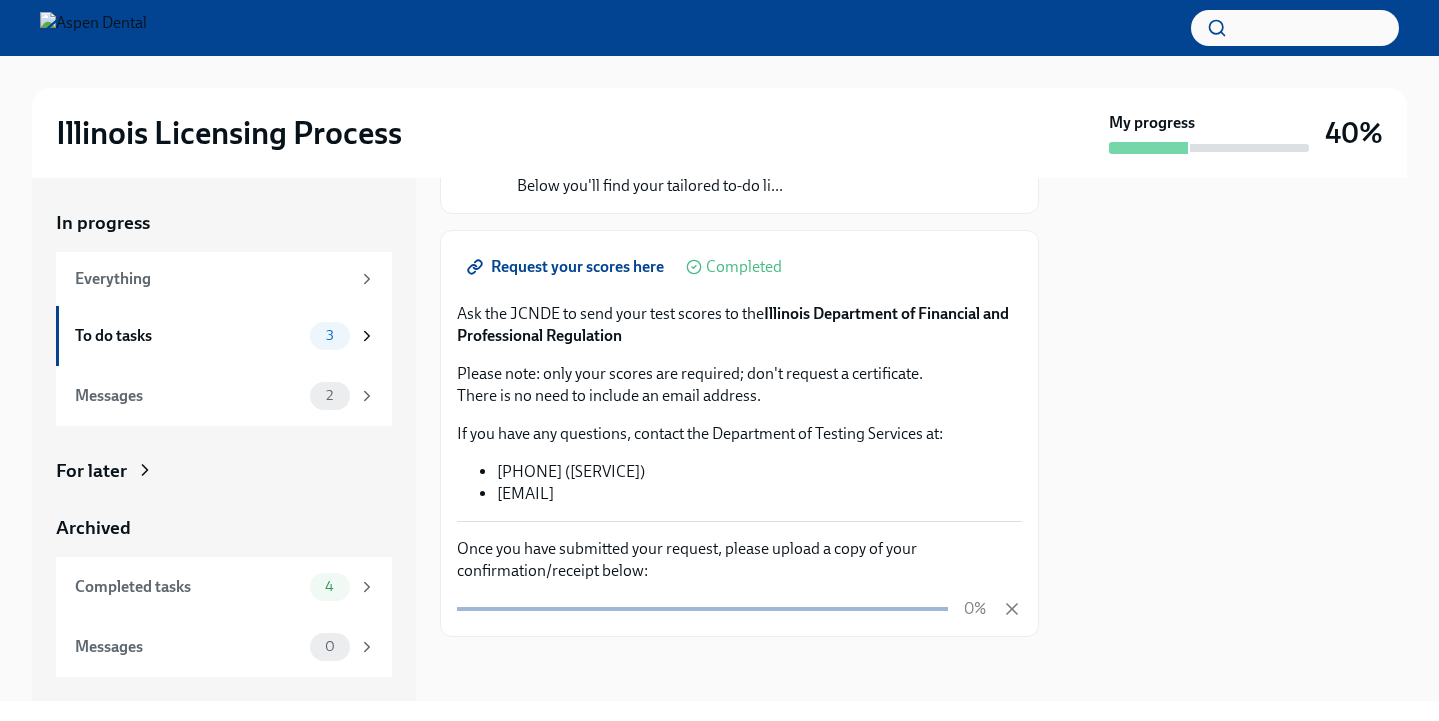 scroll, scrollTop: 202, scrollLeft: 0, axis: vertical 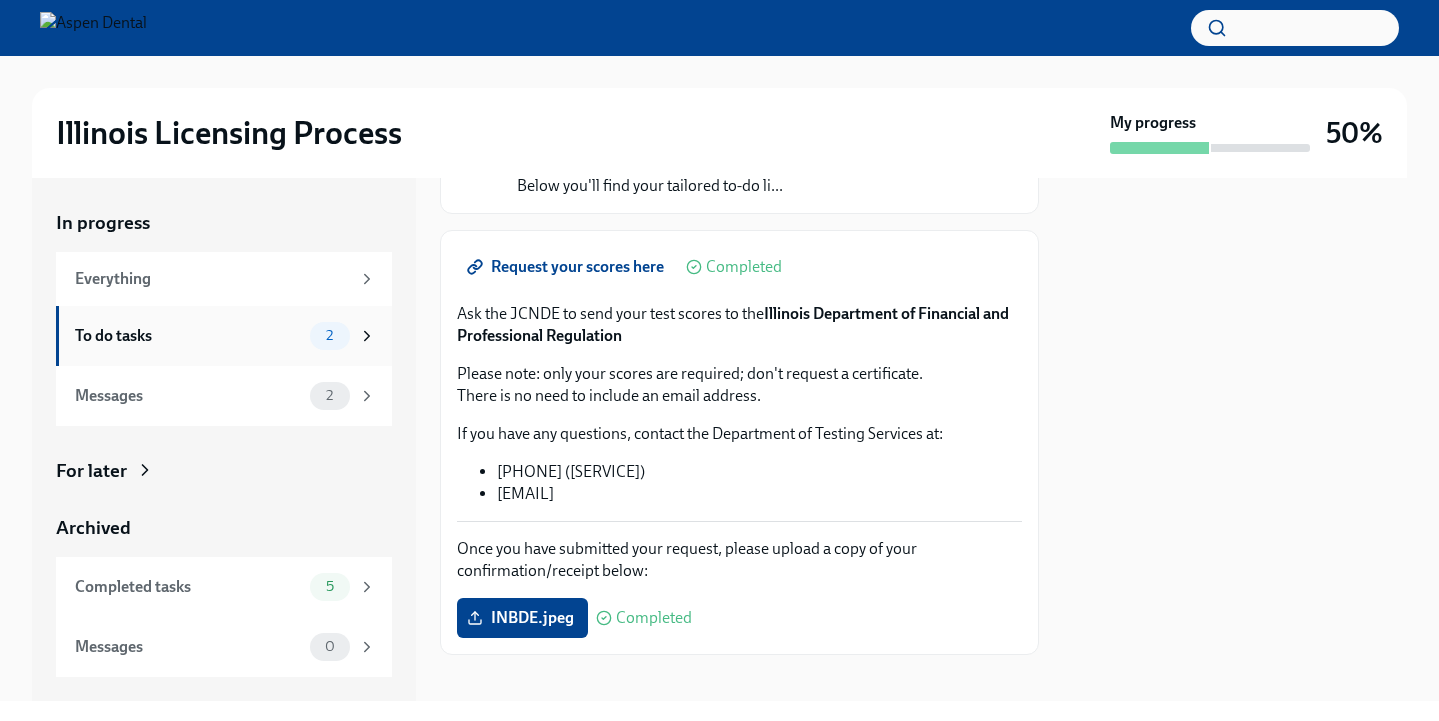 click on "To do tasks" at bounding box center [188, 336] 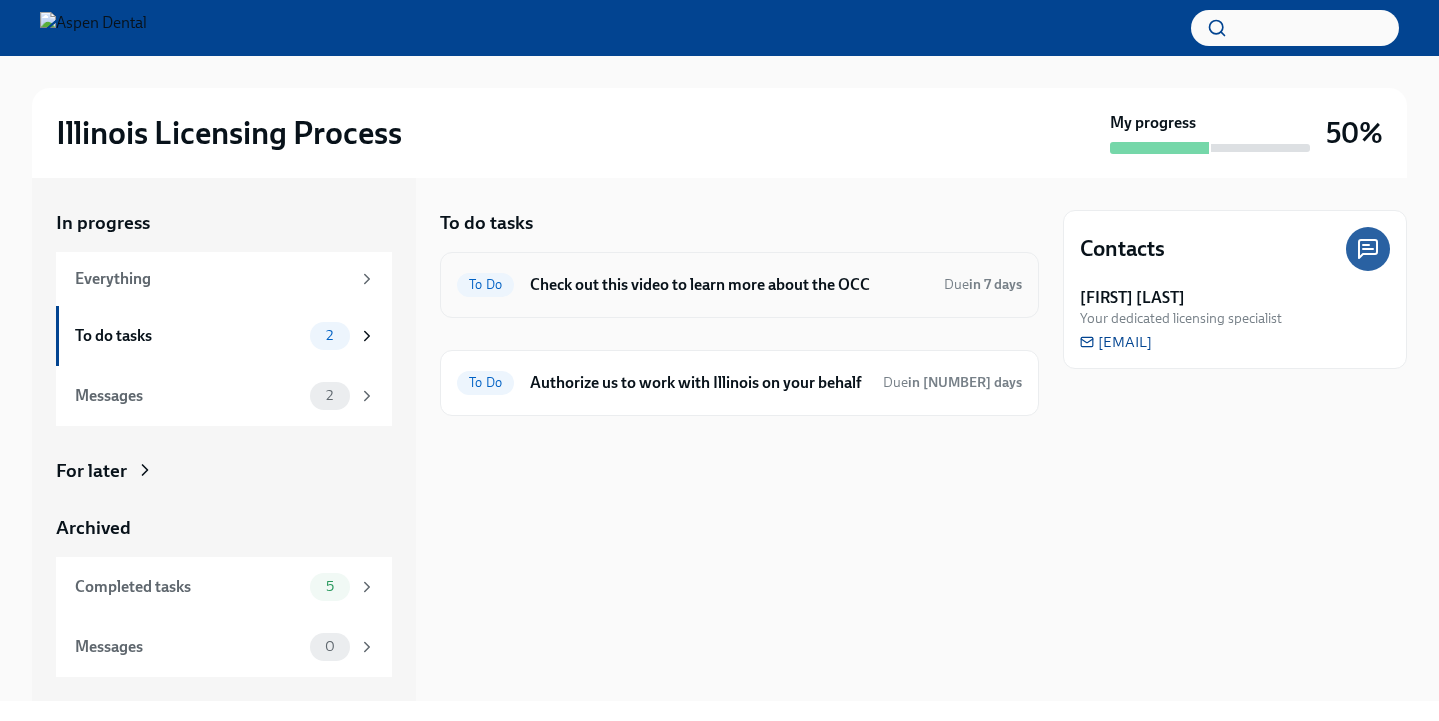 click on "Check out this video to learn more about the OCC" at bounding box center (729, 285) 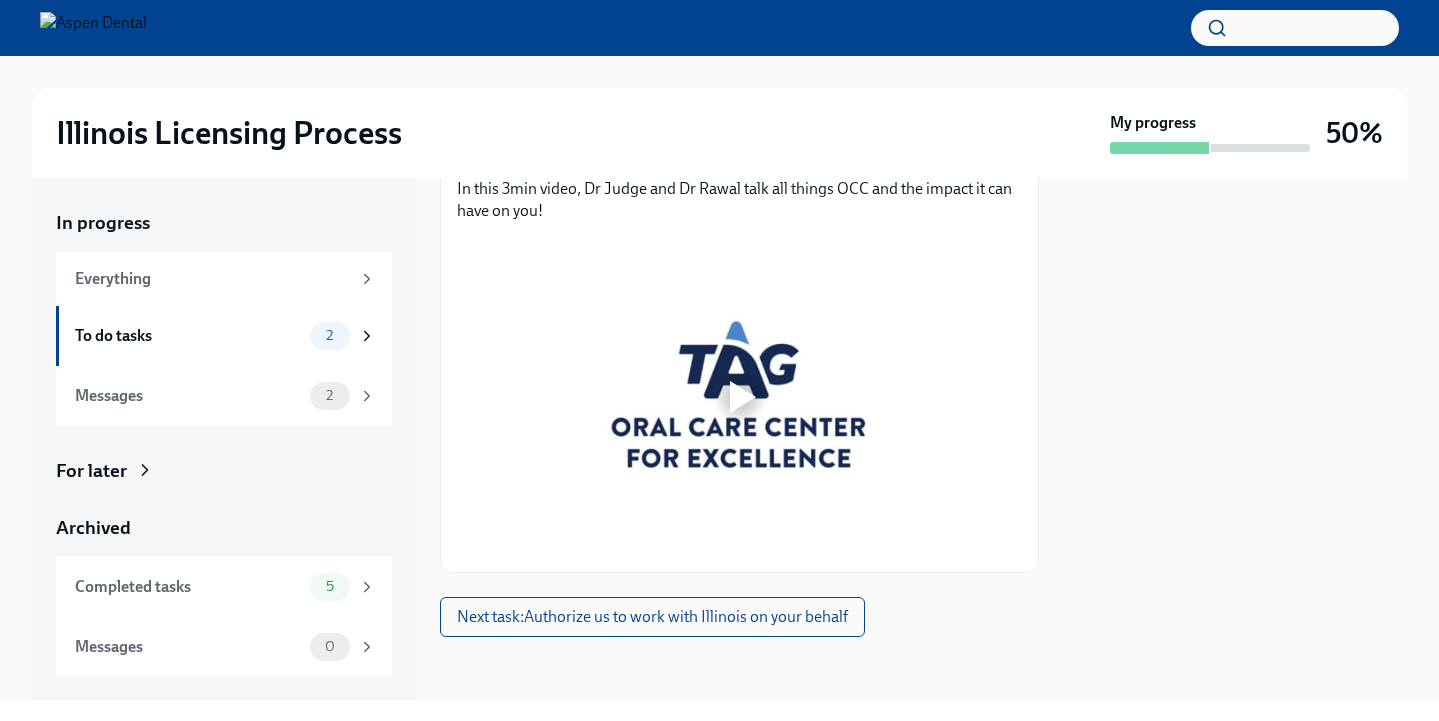 scroll, scrollTop: 323, scrollLeft: 0, axis: vertical 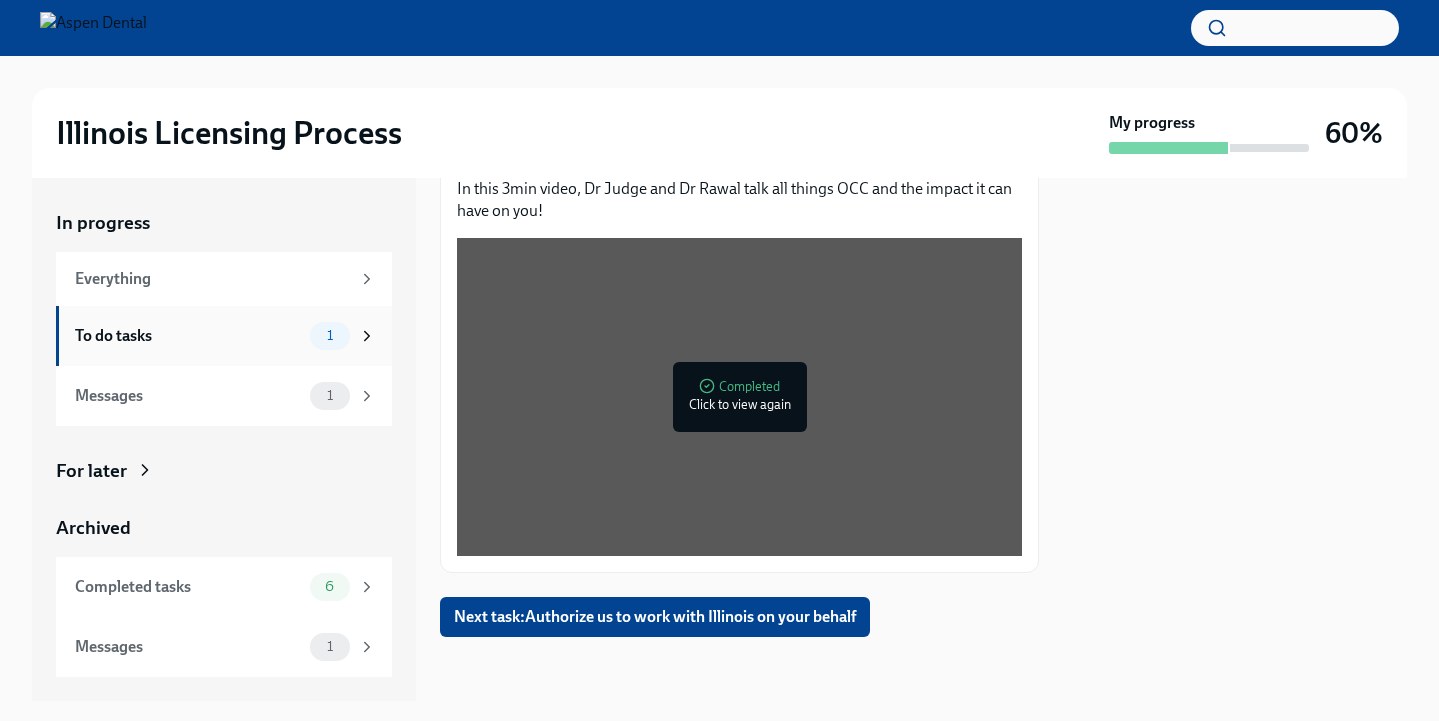 click on "To do tasks" at bounding box center (188, 336) 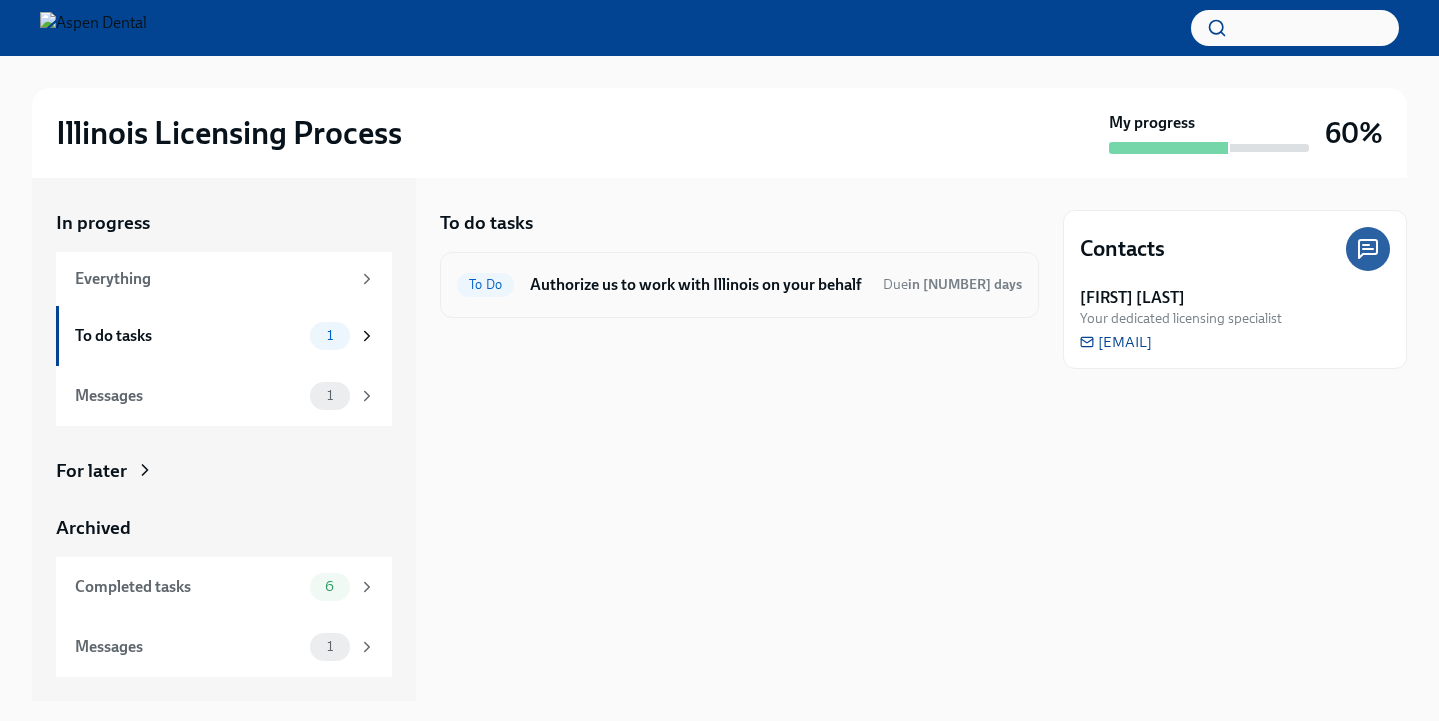 click on "Authorize us to work with Illinois on your behalf" at bounding box center [698, 285] 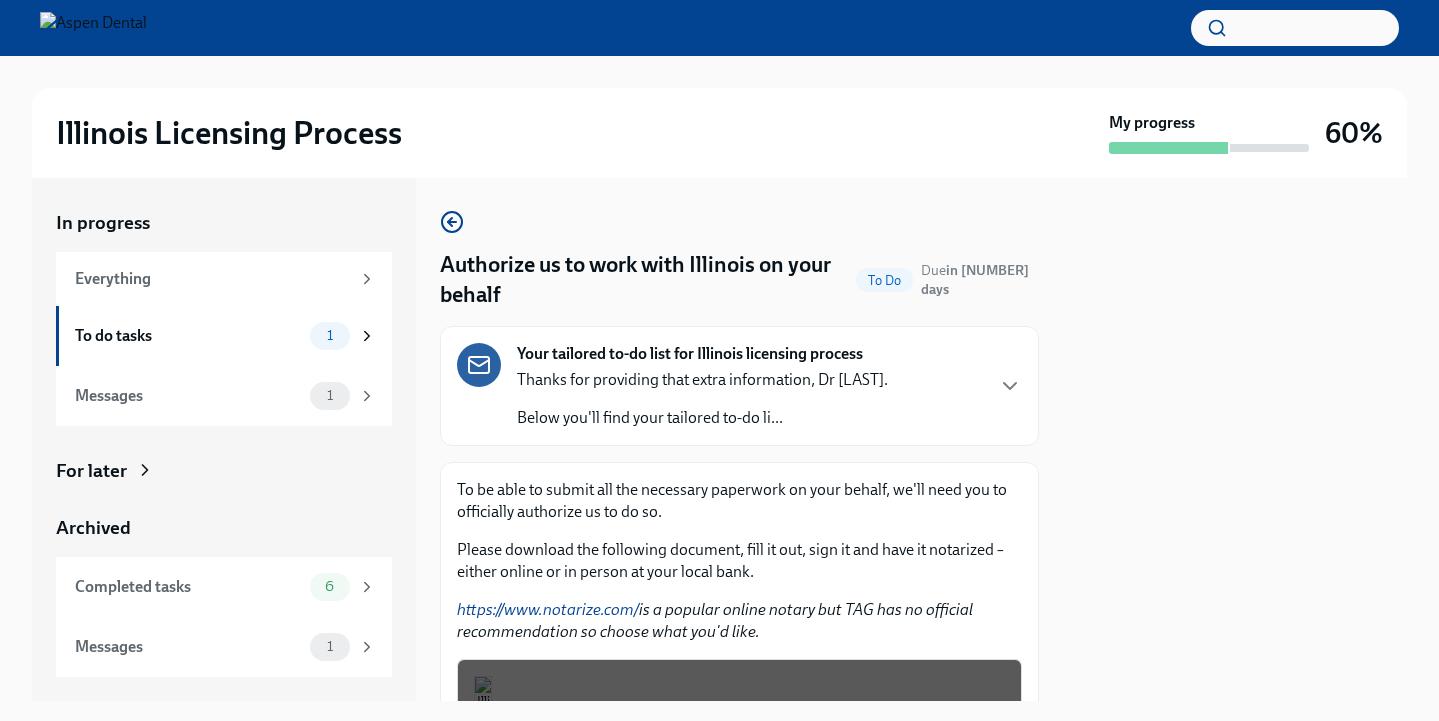 scroll, scrollTop: 0, scrollLeft: 0, axis: both 